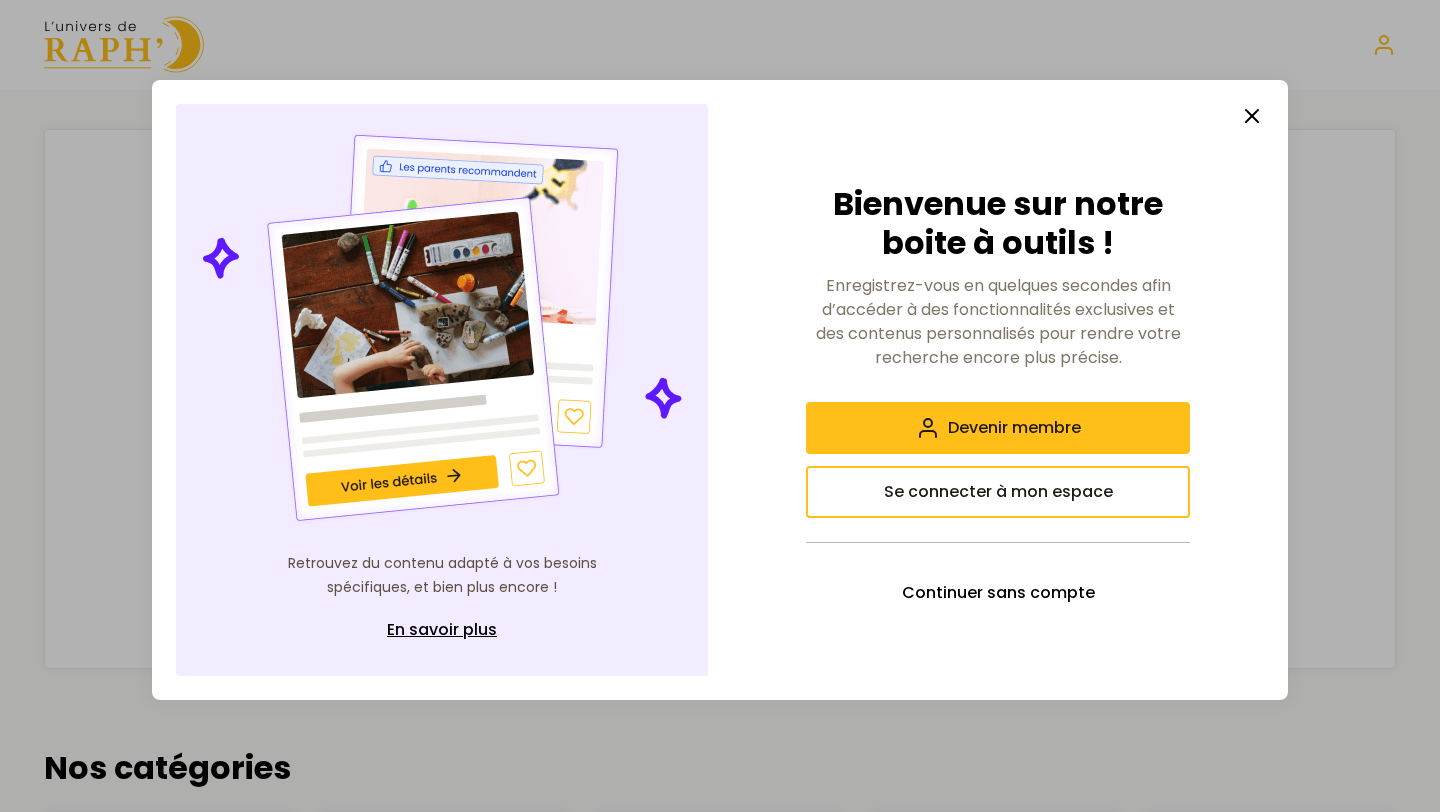 scroll, scrollTop: 0, scrollLeft: 0, axis: both 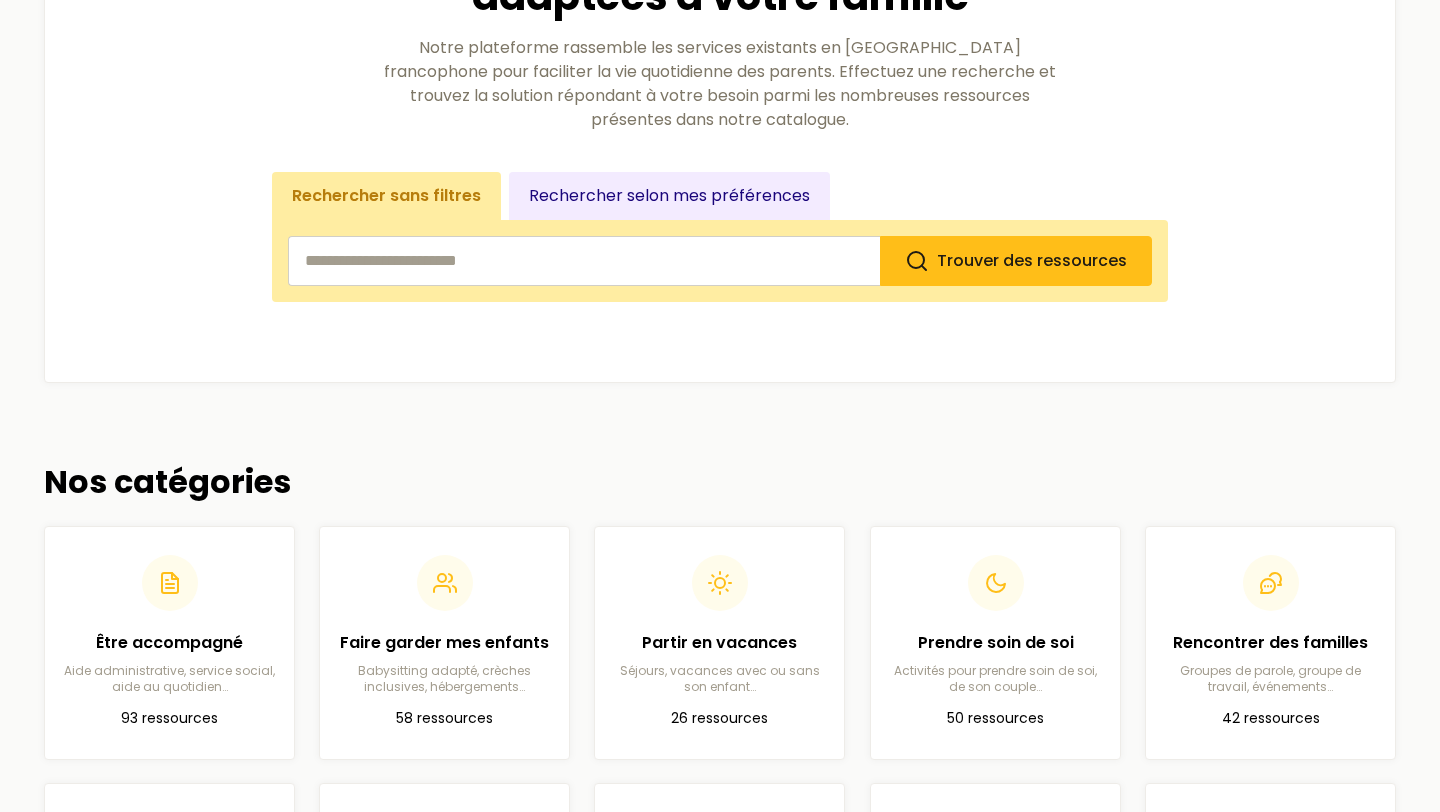 click at bounding box center (584, 261) 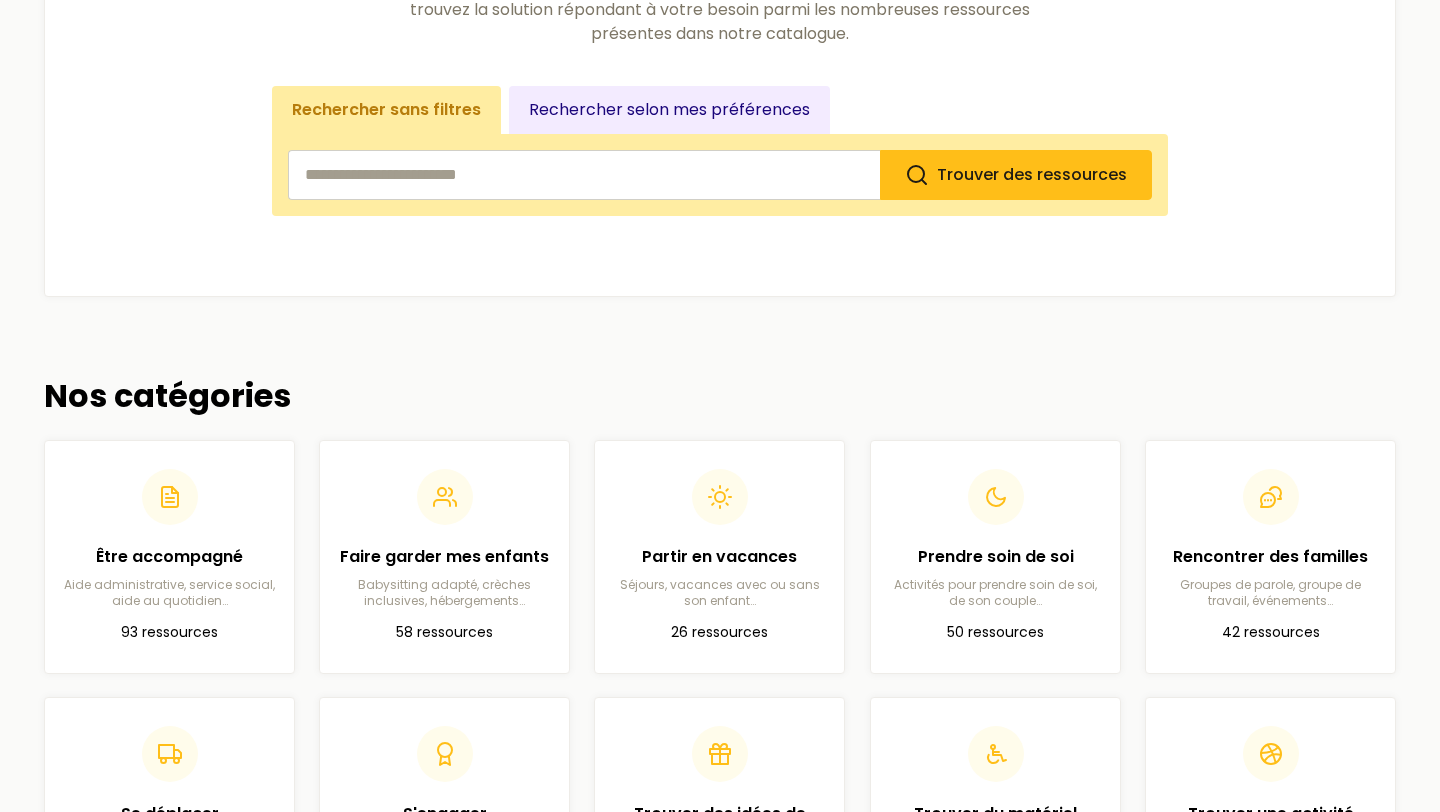 scroll, scrollTop: 346, scrollLeft: 0, axis: vertical 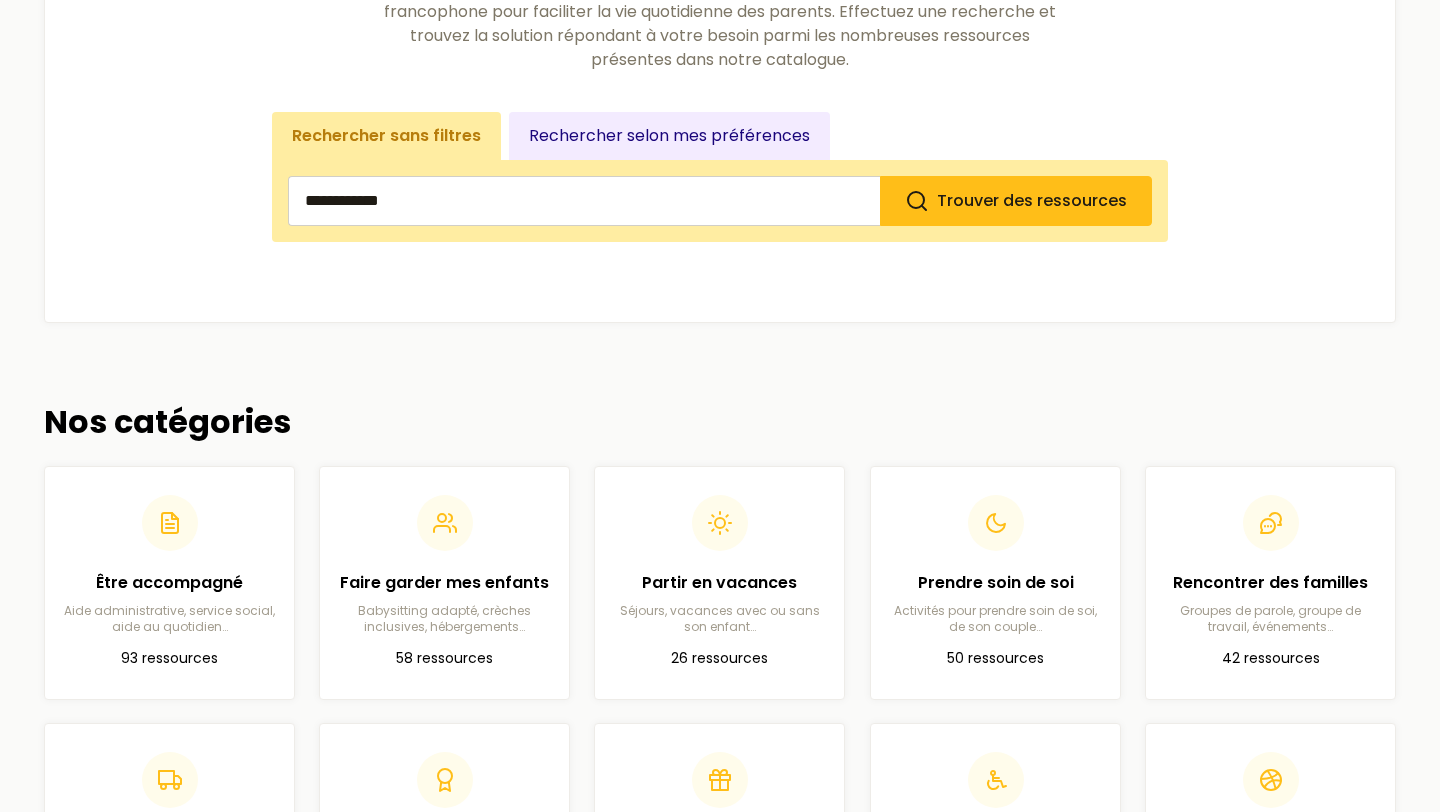 type on "**********" 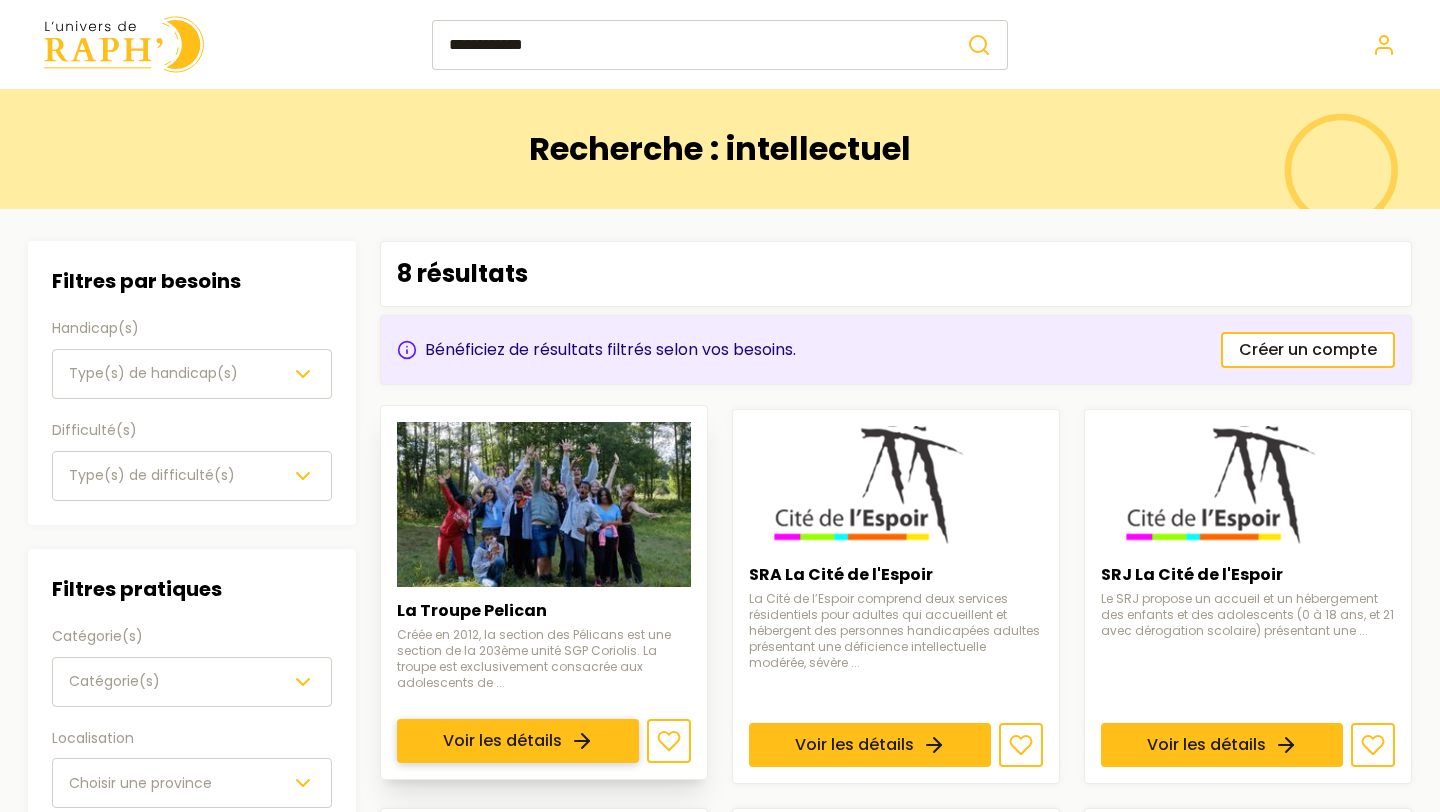 scroll, scrollTop: 33, scrollLeft: 0, axis: vertical 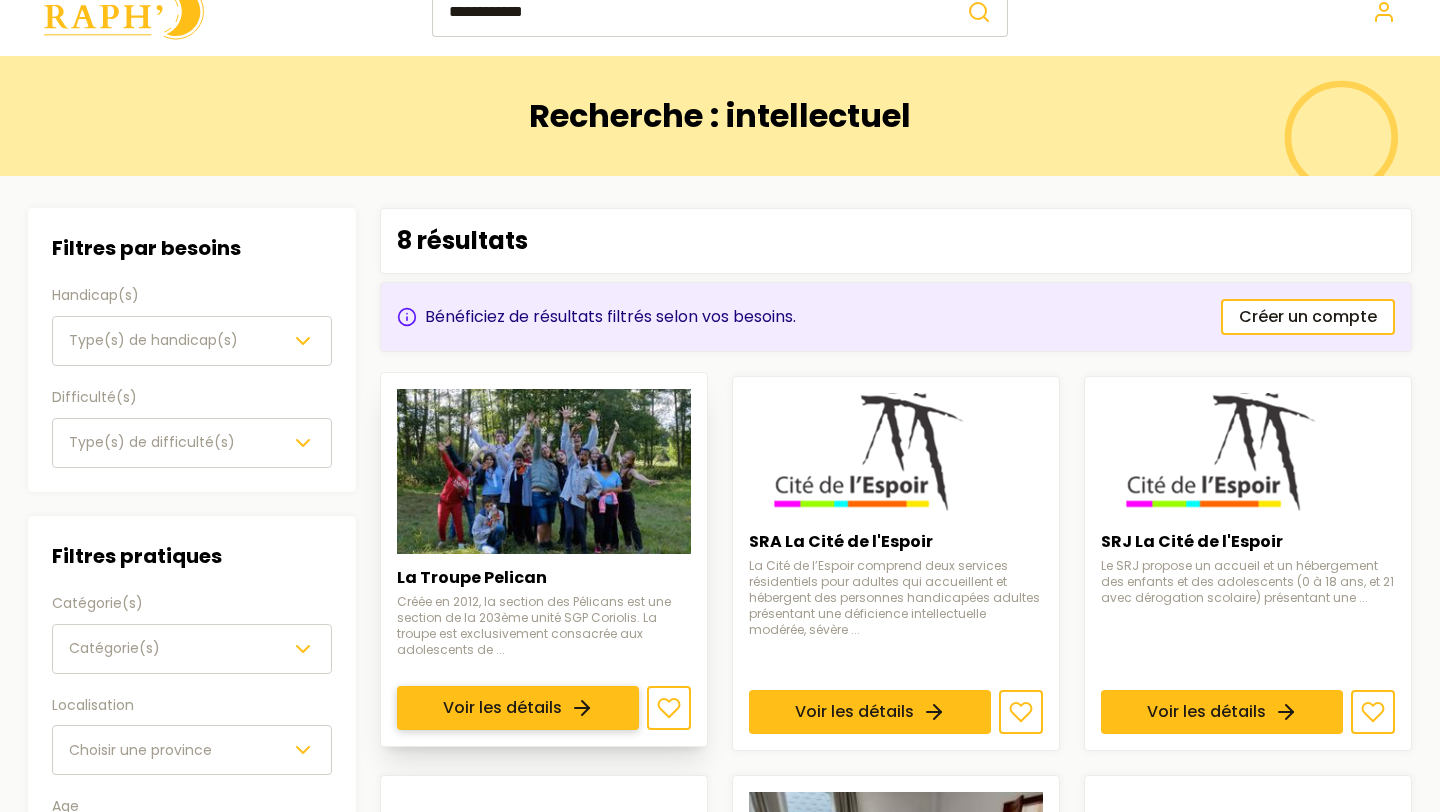 click on "Voir les détails" at bounding box center [518, 708] 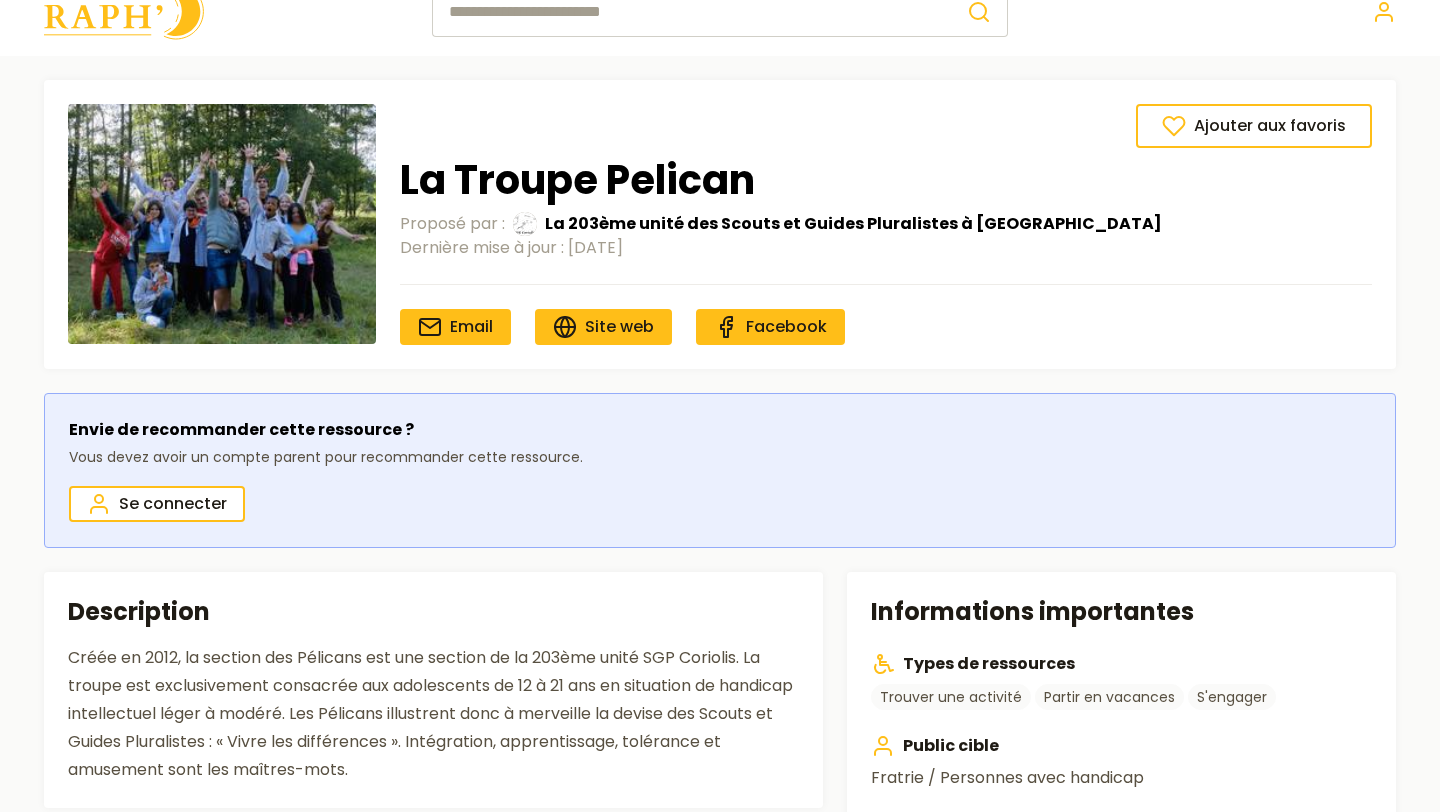 type on "**********" 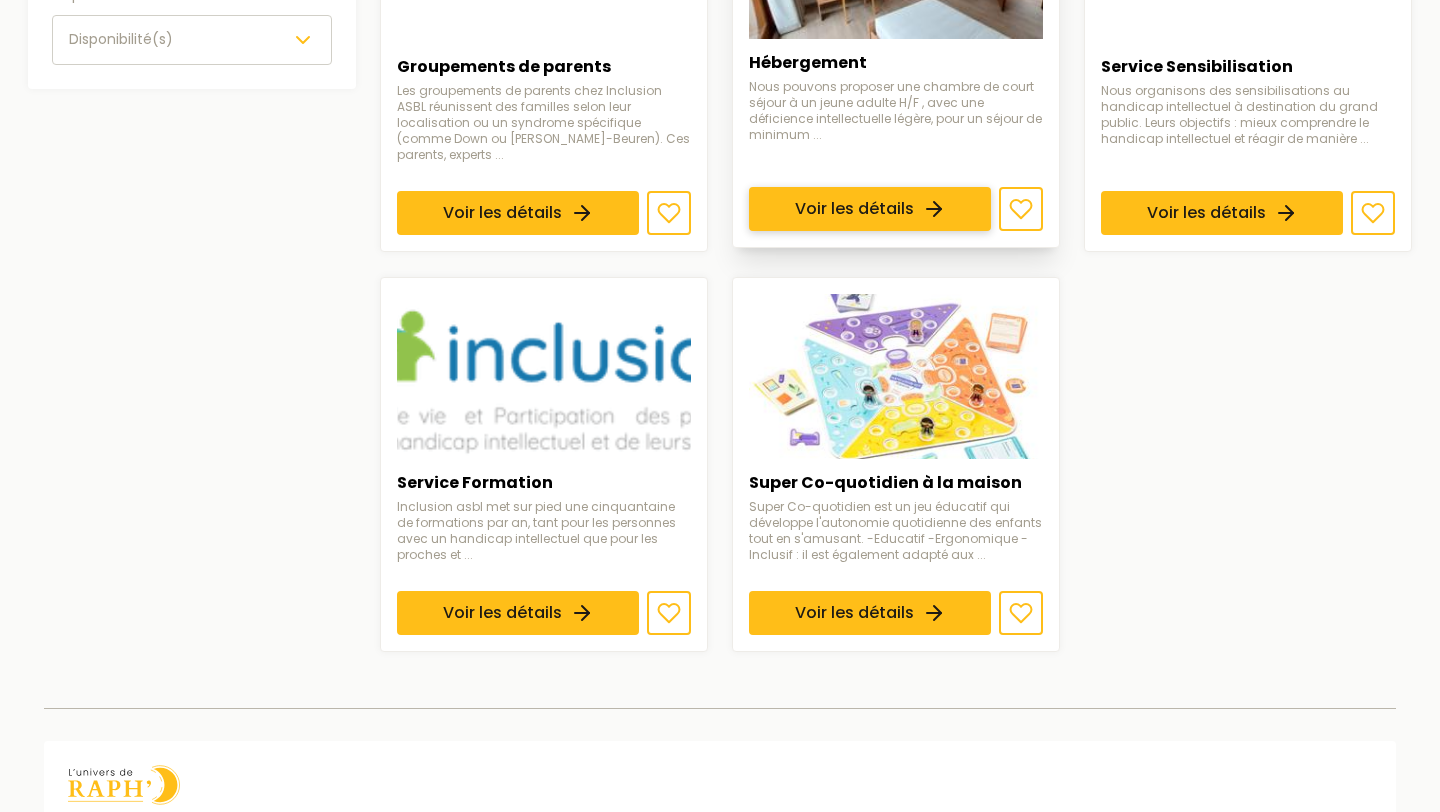 scroll, scrollTop: 948, scrollLeft: 0, axis: vertical 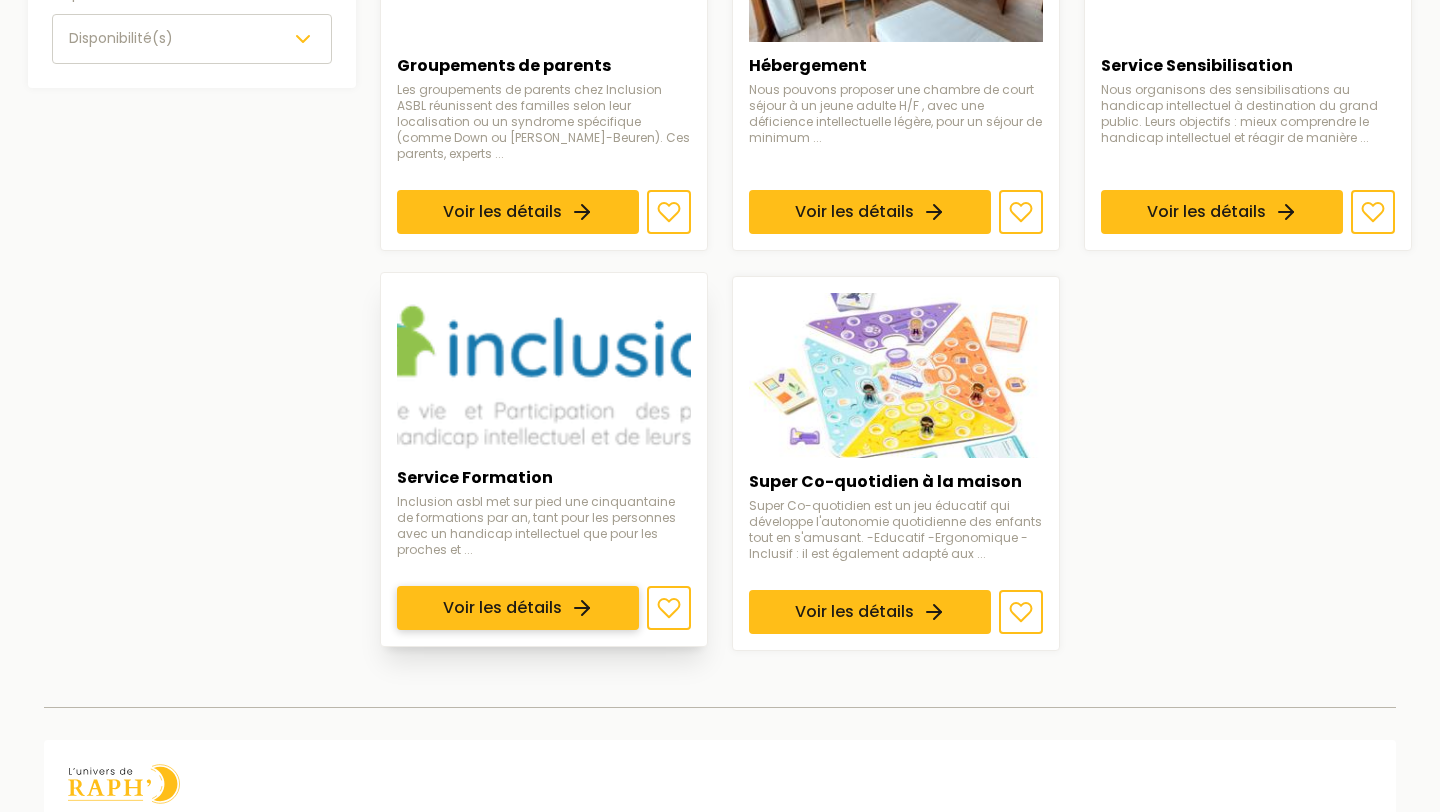 click on "Voir les détails" at bounding box center [518, 608] 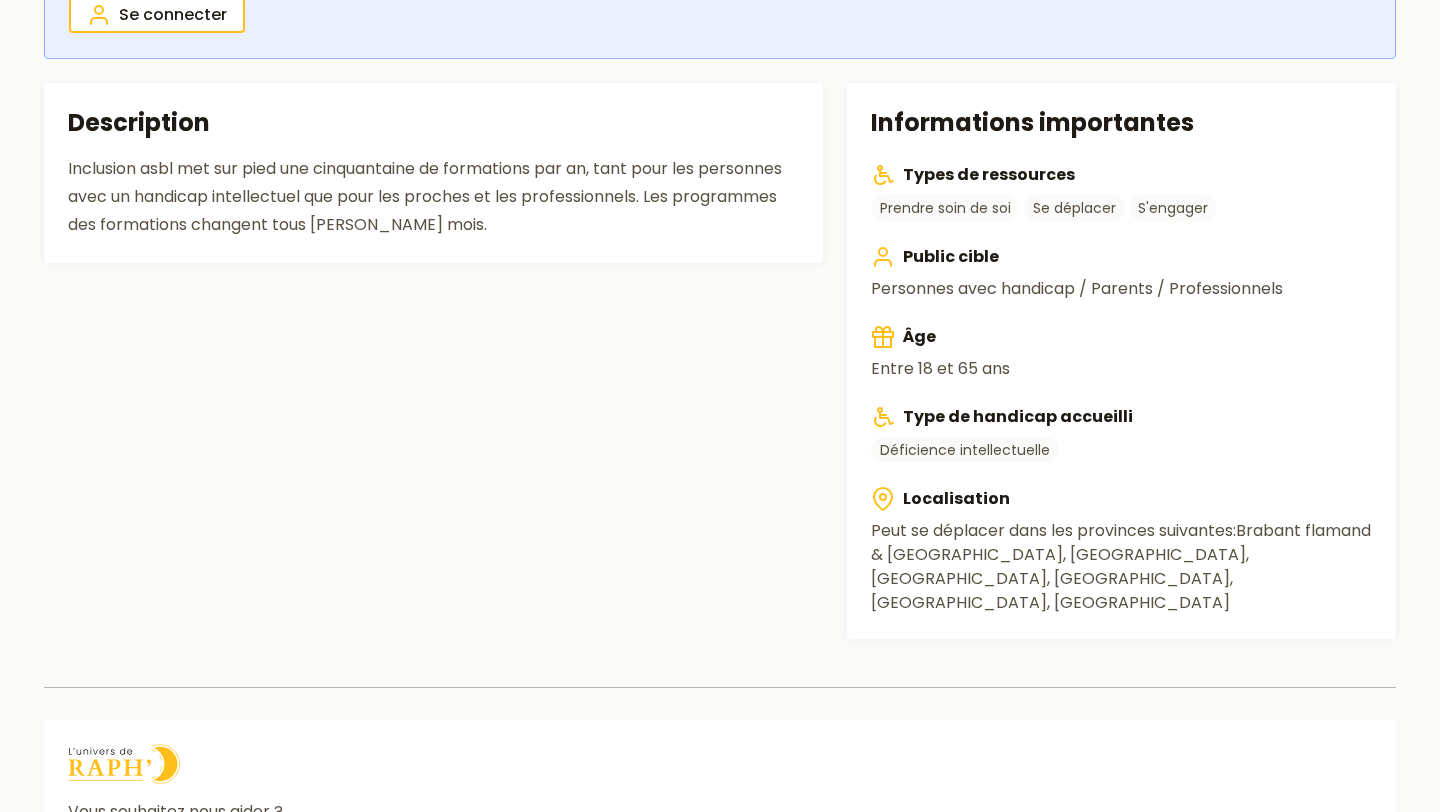 scroll, scrollTop: 536, scrollLeft: 0, axis: vertical 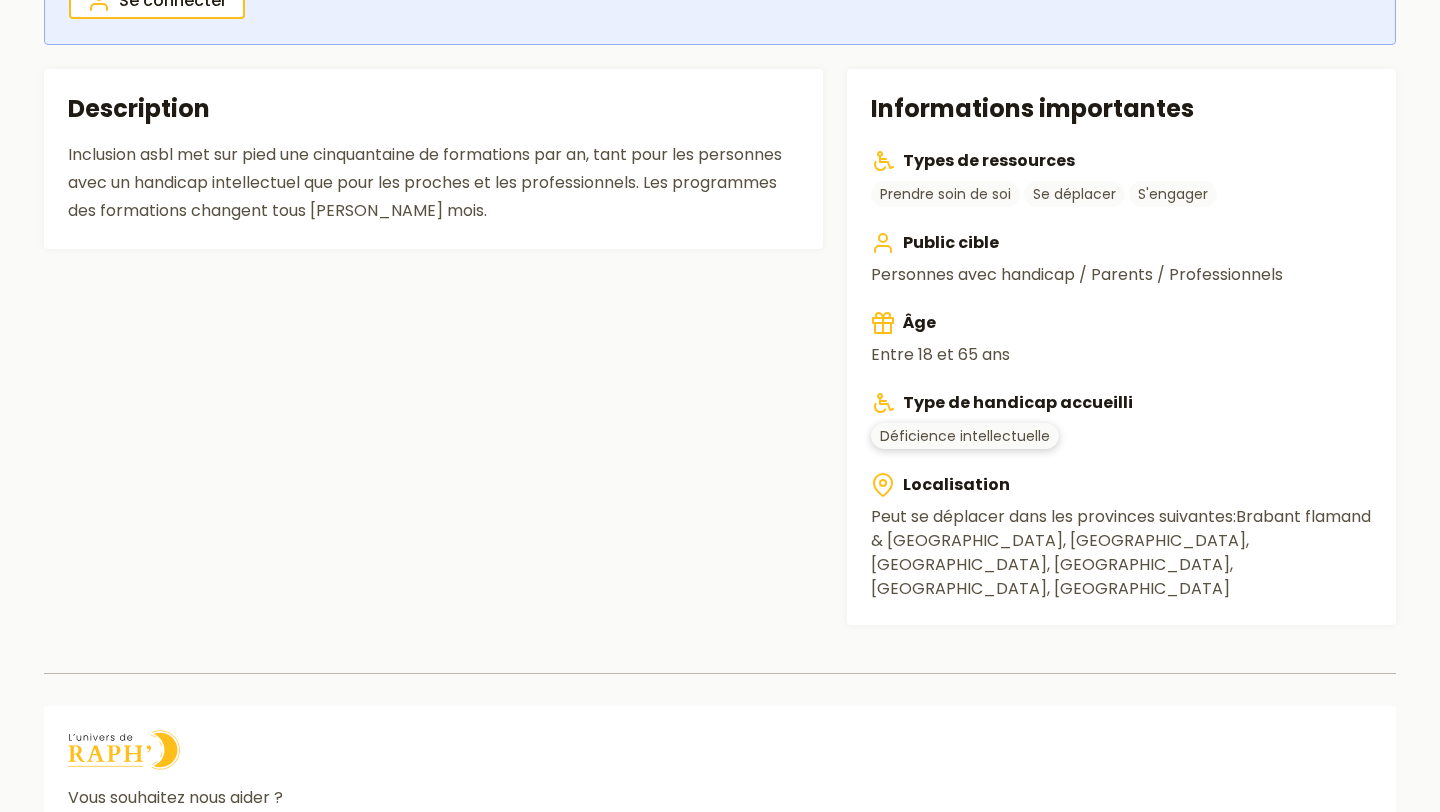 click on "Déficience intellectuelle" at bounding box center [965, 436] 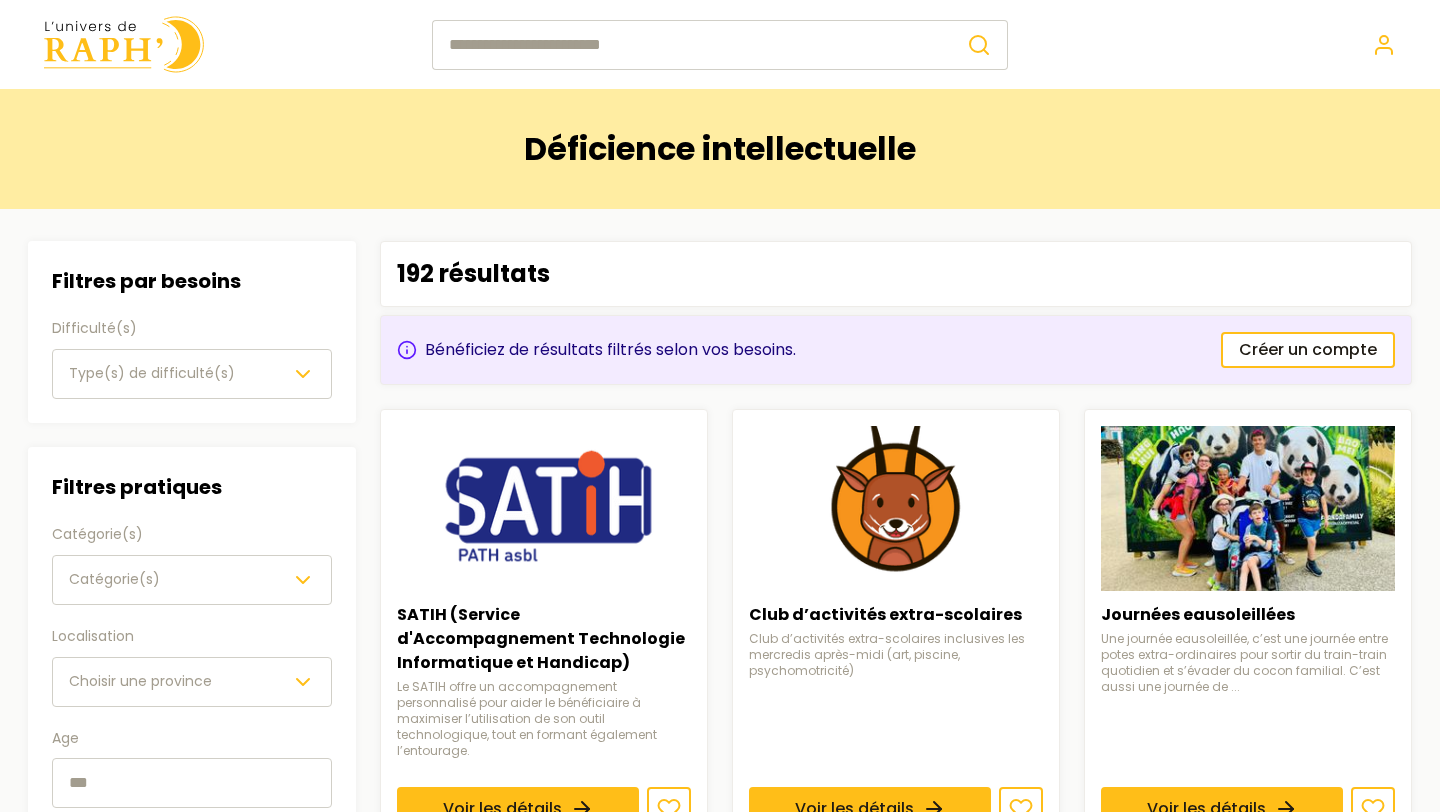 scroll, scrollTop: 219, scrollLeft: 0, axis: vertical 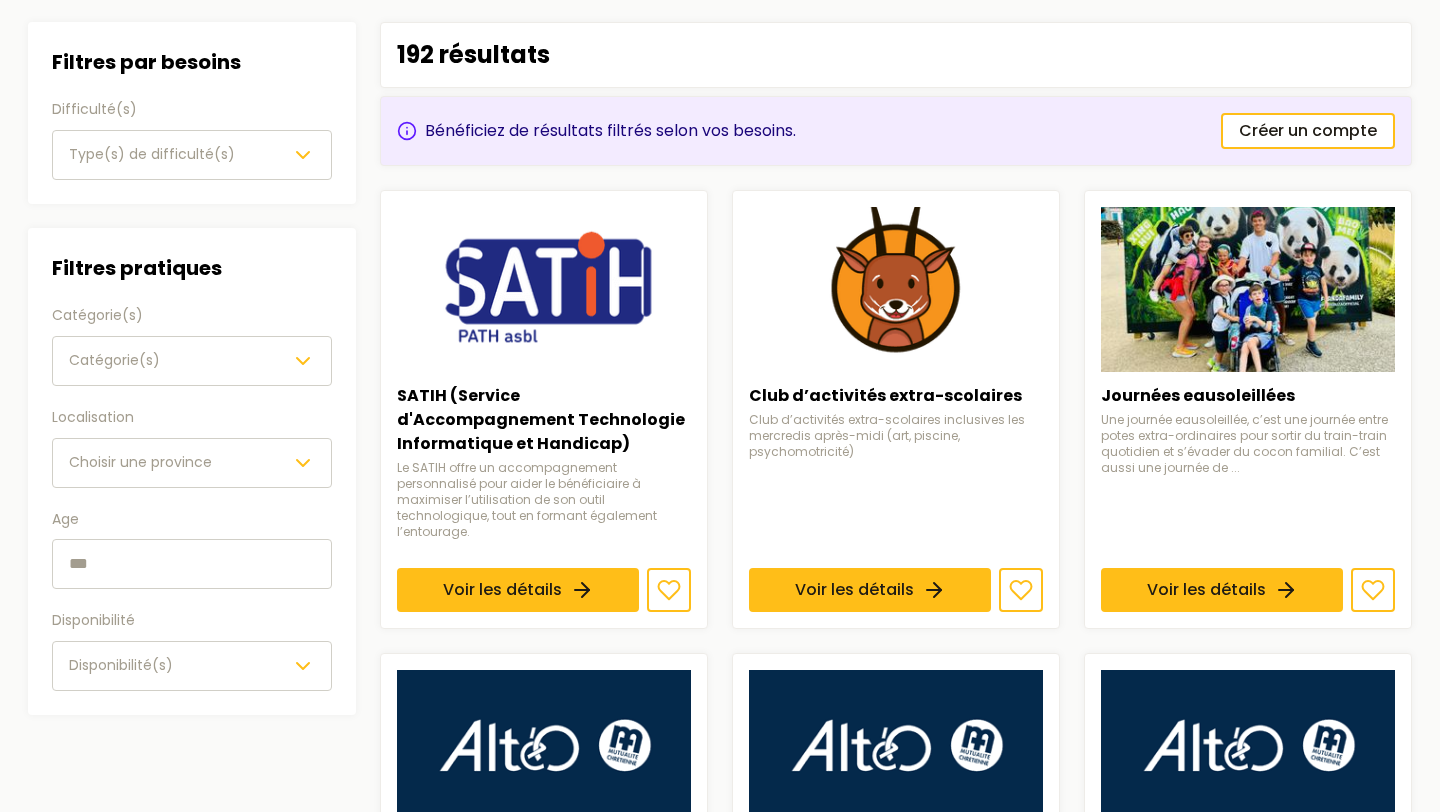 click on "Choisir une province" at bounding box center (140, 462) 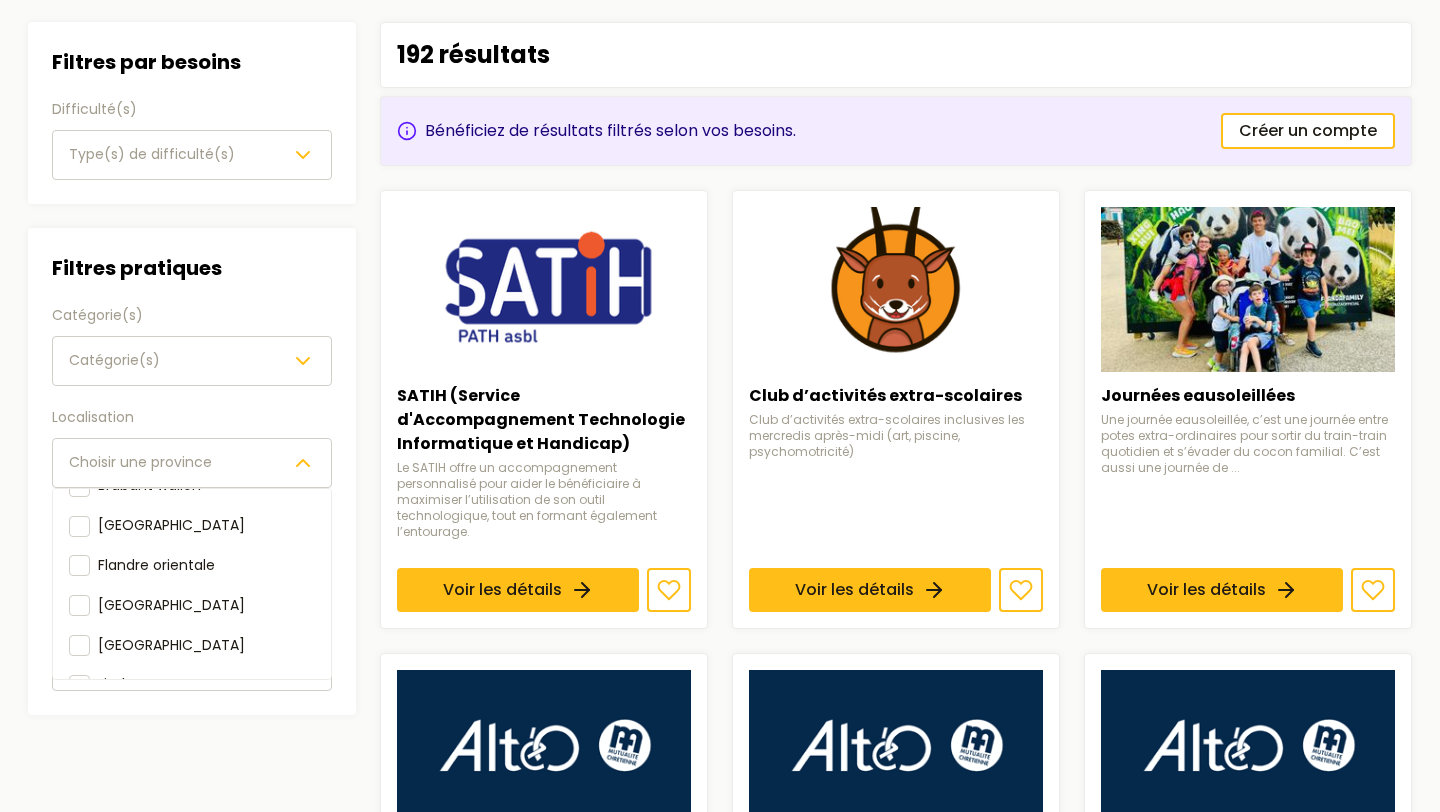scroll, scrollTop: 139, scrollLeft: 0, axis: vertical 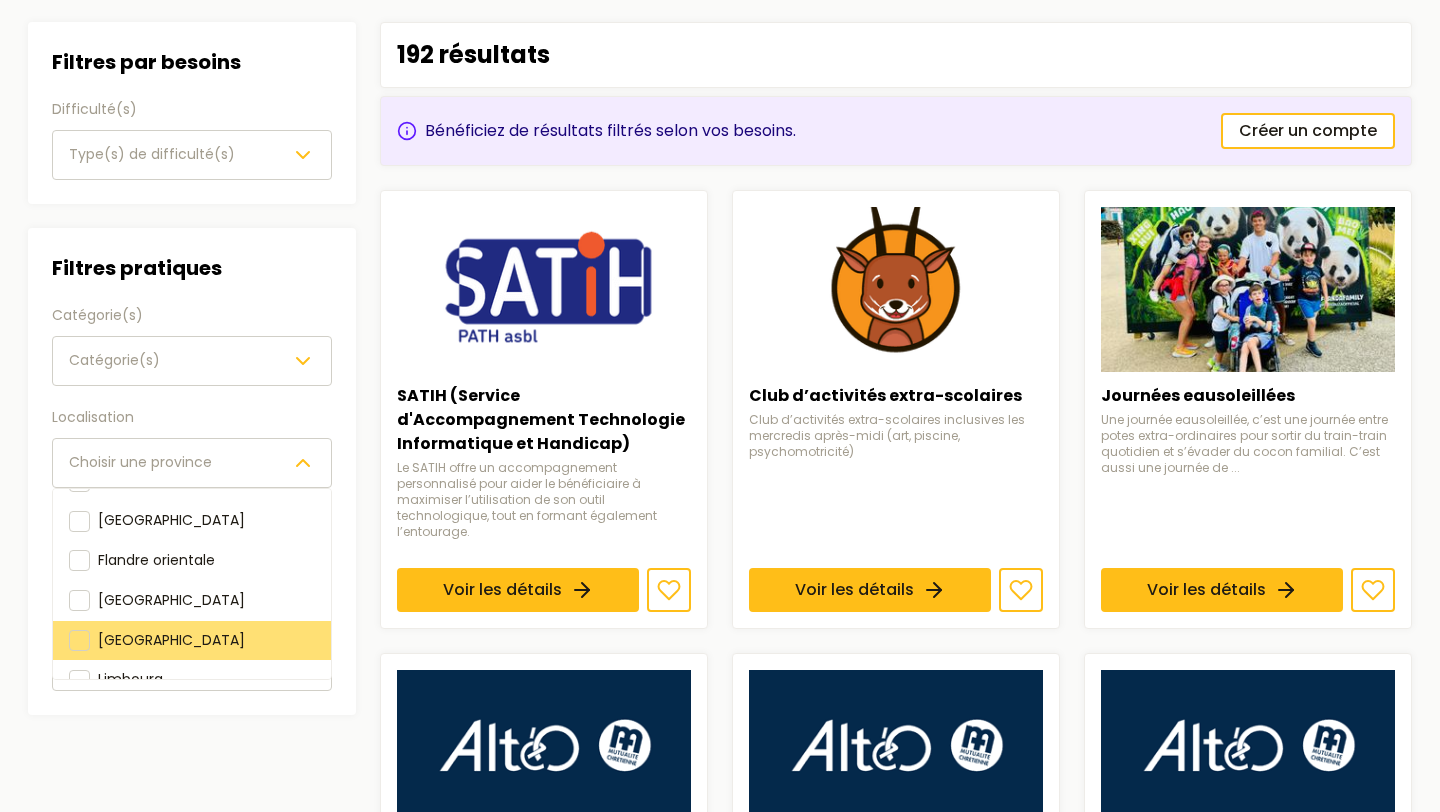 click on "[GEOGRAPHIC_DATA]" at bounding box center (192, 640) 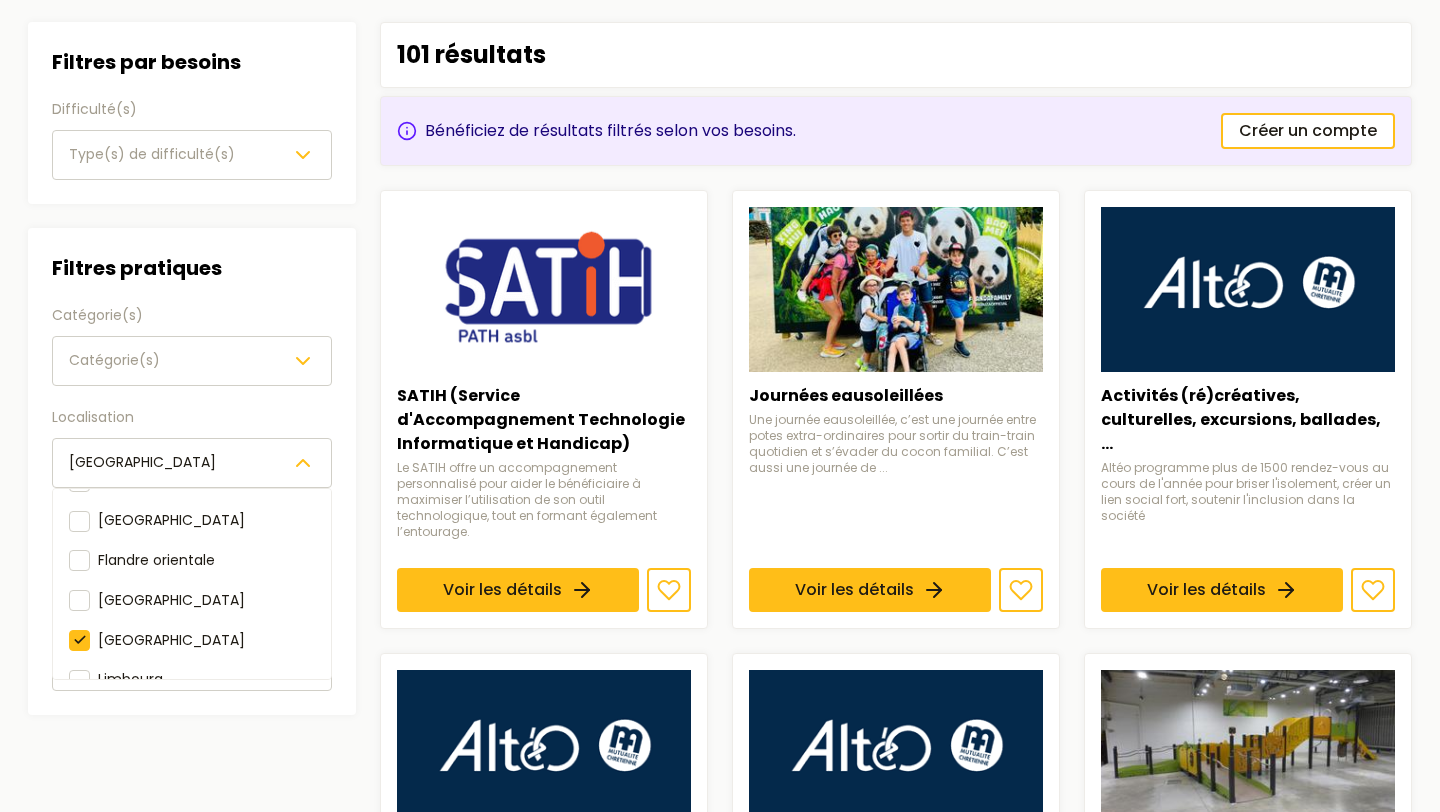 click on "Filtres Filtres par besoins Difficulté(s) Type(s) de difficulté(s) Filtres pratiques Catégorie(s) Catégorie(s) Localisation [GEOGRAPHIC_DATA] [GEOGRAPHIC_DATA] [GEOGRAPHIC_DATA] & [GEOGRAPHIC_DATA] [GEOGRAPHIC_DATA] wallon [GEOGRAPHIC_DATA] occidentale Flandre orientale [GEOGRAPHIC_DATA] [GEOGRAPHIC_DATA] [GEOGRAPHIC_DATA] [GEOGRAPHIC_DATA] [GEOGRAPHIC_DATA] Age Disponibilité Disponibilité(s) 101 résultats Bénéficiez de résultats filtrés selon vos besoins. Créer un compte SATIH (Service d'Accompagnement Technologie Informatique et Handicap) Le SATIH offre un accompagnement personnalisé pour aider le bénéficiaire à maximiser l’utilisation de son outil technologique, tout en formant également l’entourage. Voir les détails Journées eausoleillées Une journée eausoleillée, c’est une journée entre potes extra-ordinaires pour sortir du train-train quotidien et s’évader du cocon familial. C’est aussi une journée de ... Voir les détails Activités (ré)créatives, culturelles, excursions, ballades, ... Voir les détails Soutien à la création de projets Voir les détails 1 2 3 4 5" at bounding box center (720, 992) 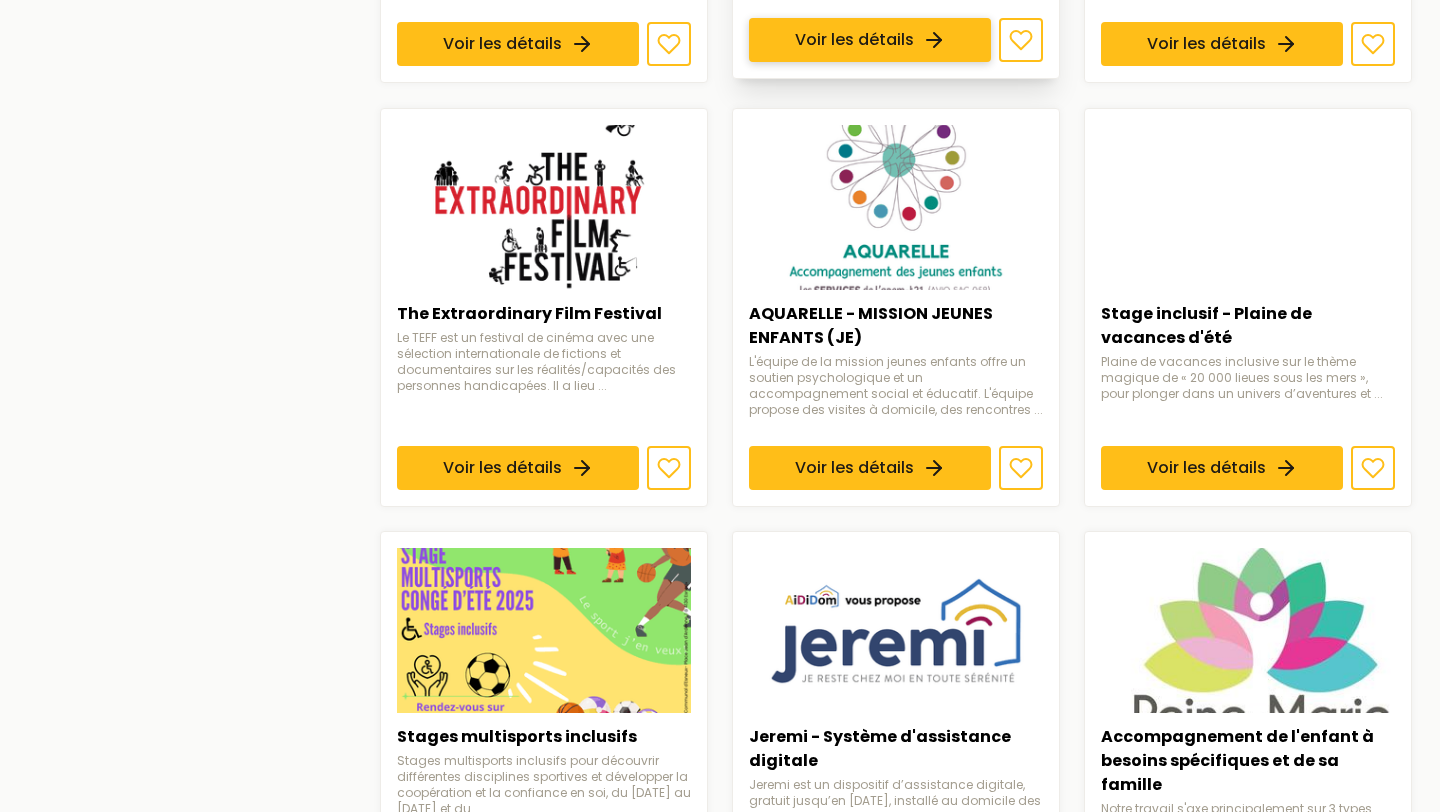 scroll, scrollTop: 1188, scrollLeft: 0, axis: vertical 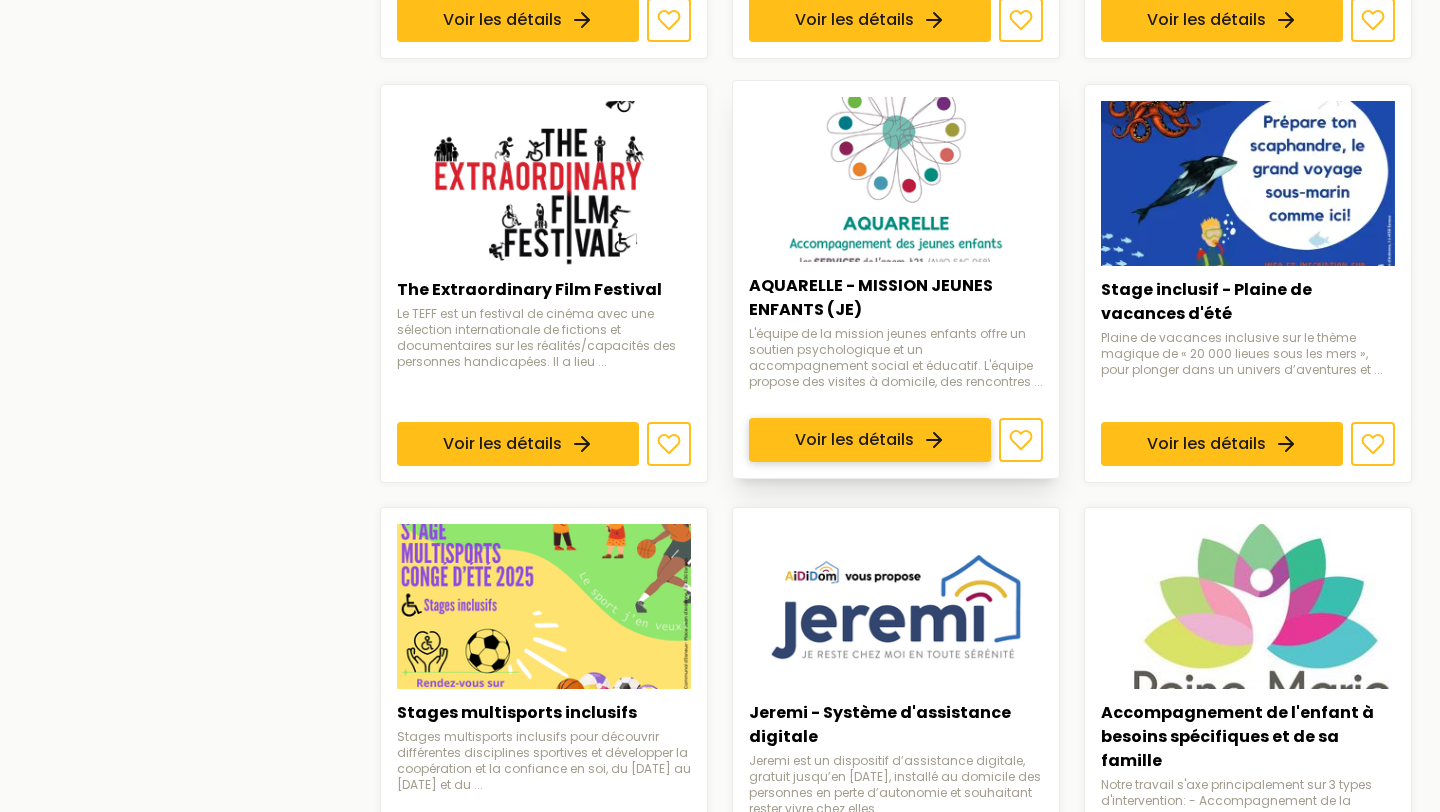 click on "Voir les détails" at bounding box center (870, 440) 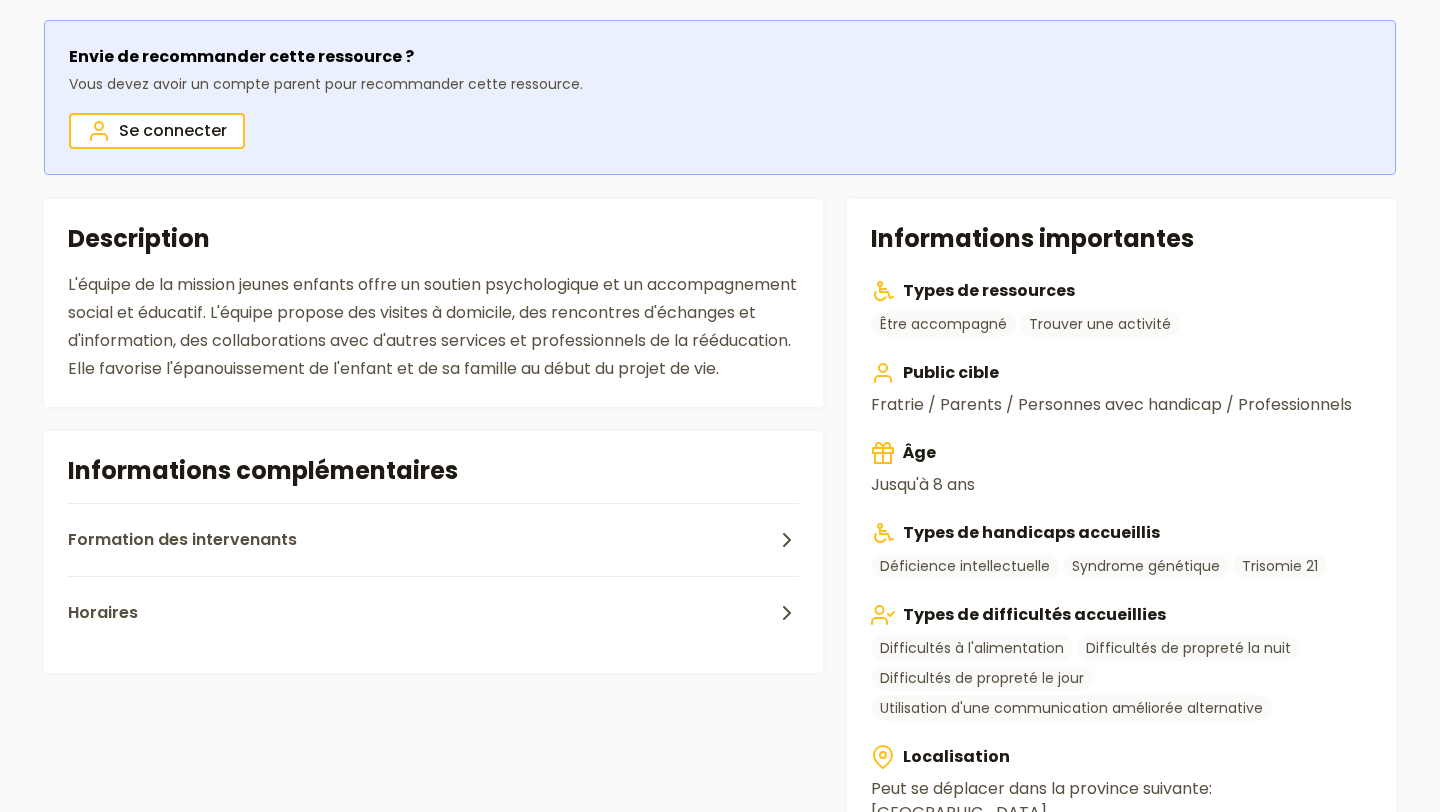 scroll, scrollTop: 405, scrollLeft: 0, axis: vertical 